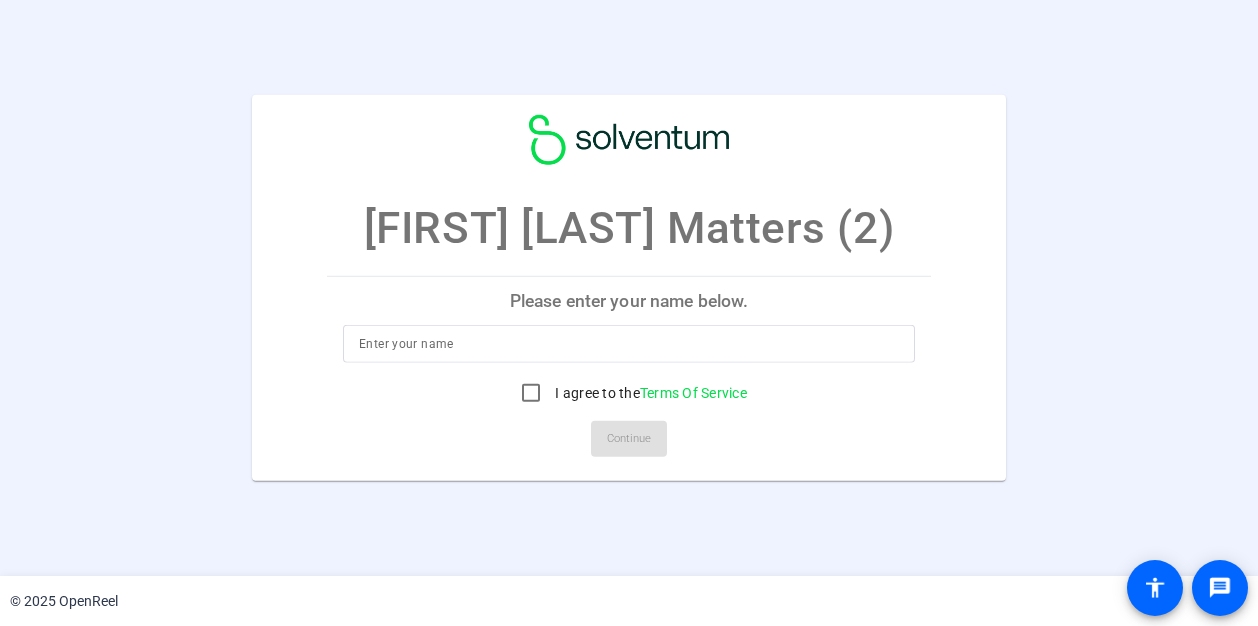 scroll, scrollTop: 0, scrollLeft: 0, axis: both 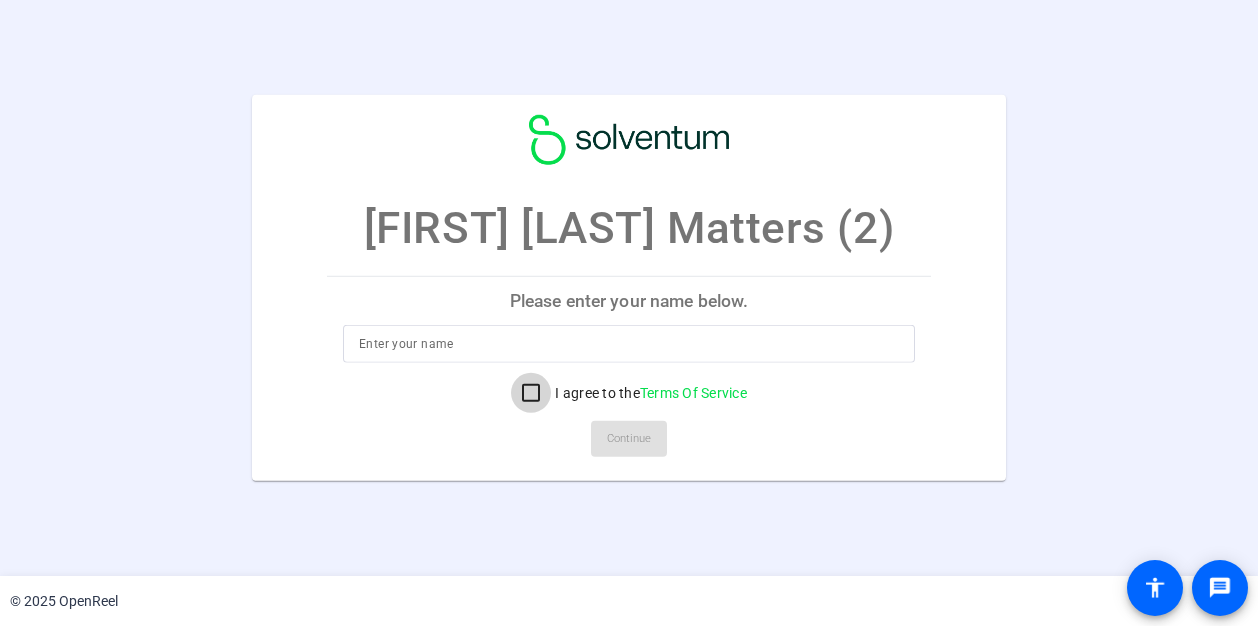 click on "I agree to the  Terms Of Service" at bounding box center [531, 393] 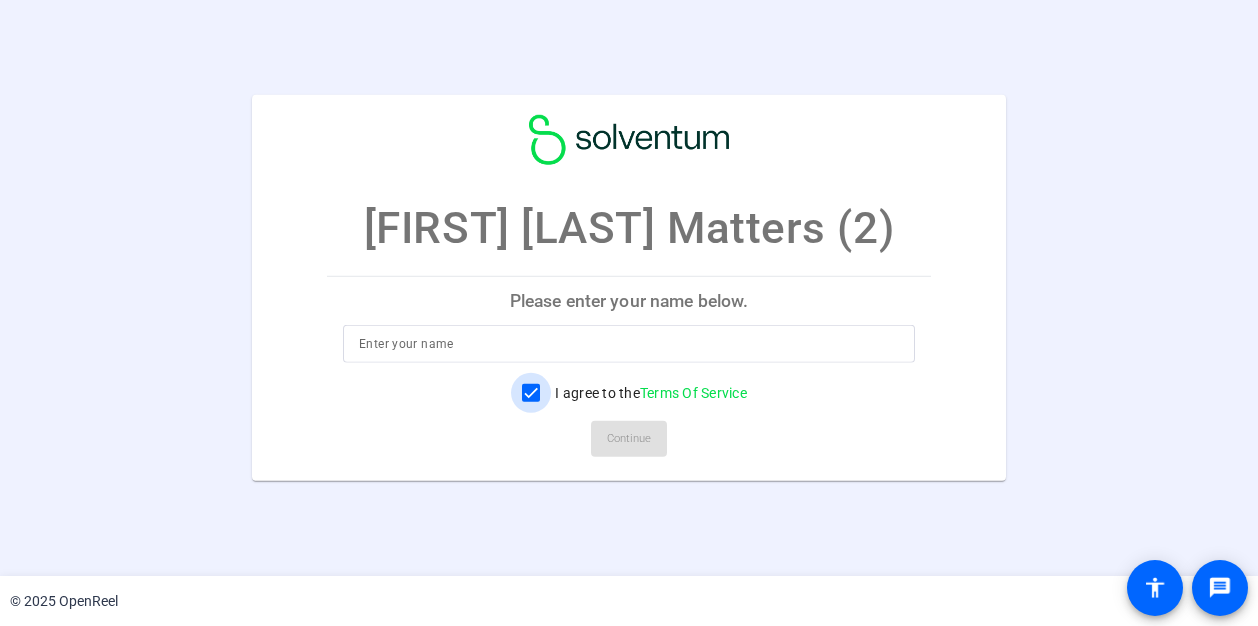 checkbox on "true" 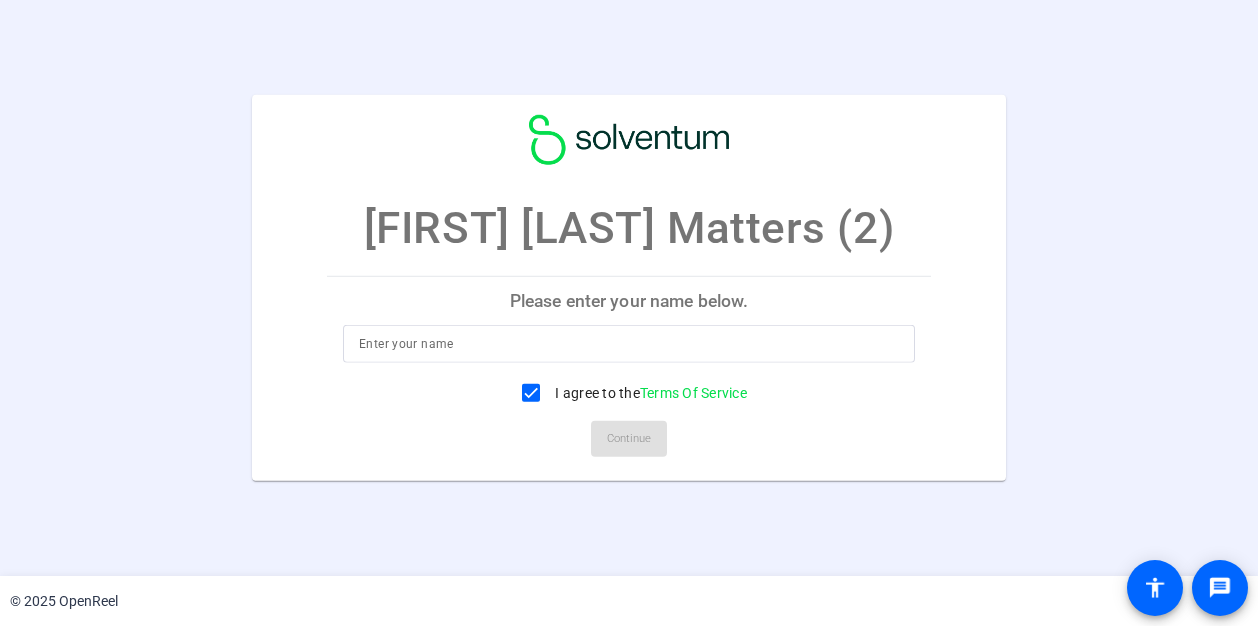 click on "Continue" 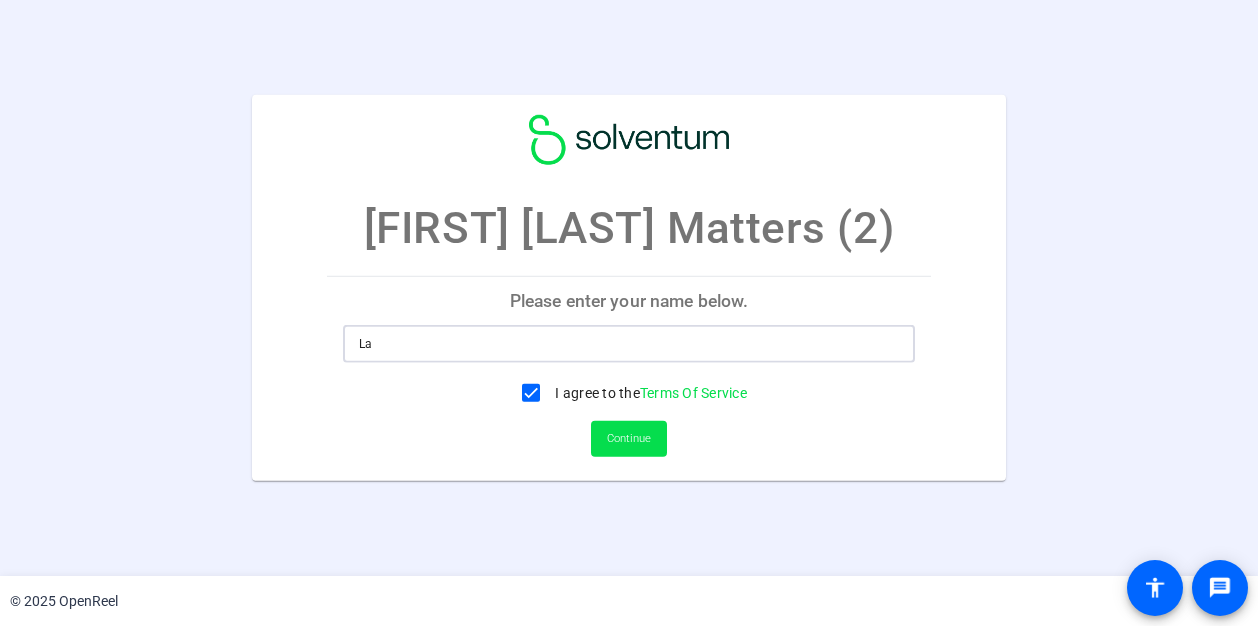 type on "L" 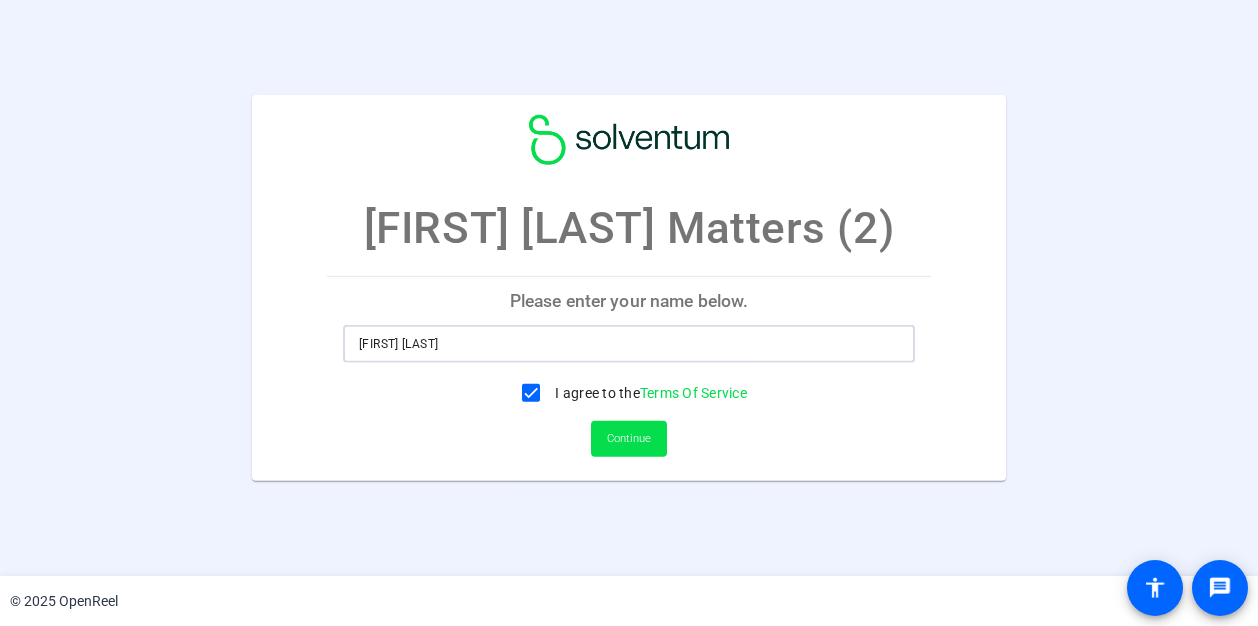 type on "Marcela Kirberger" 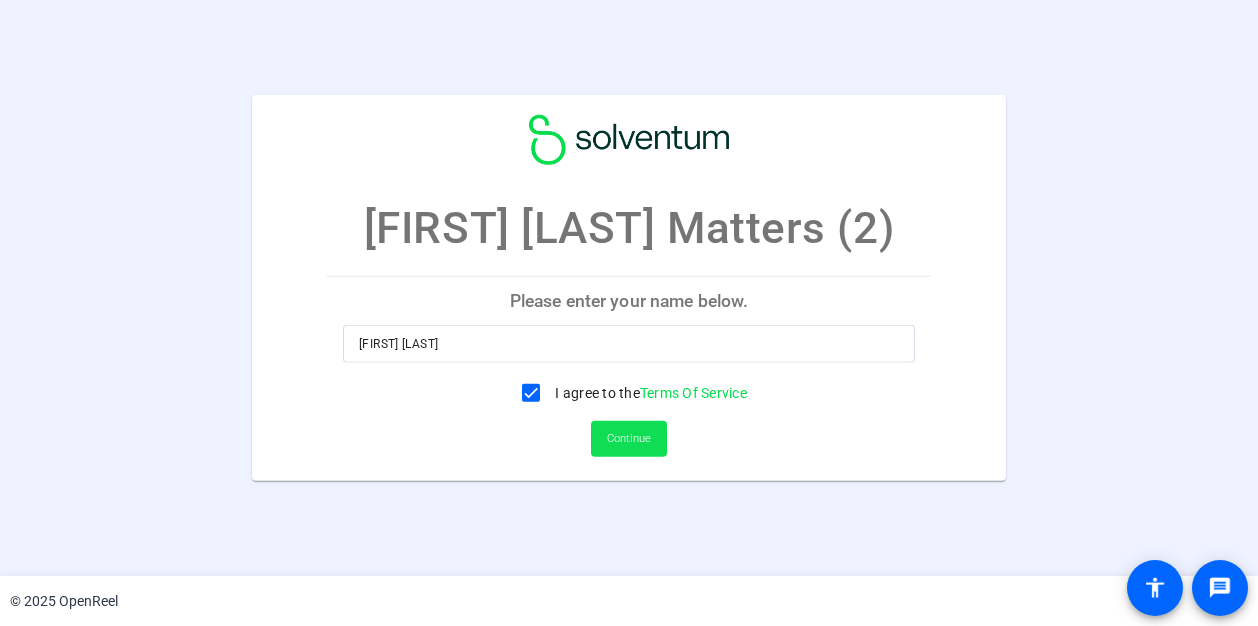 click on "Continue" 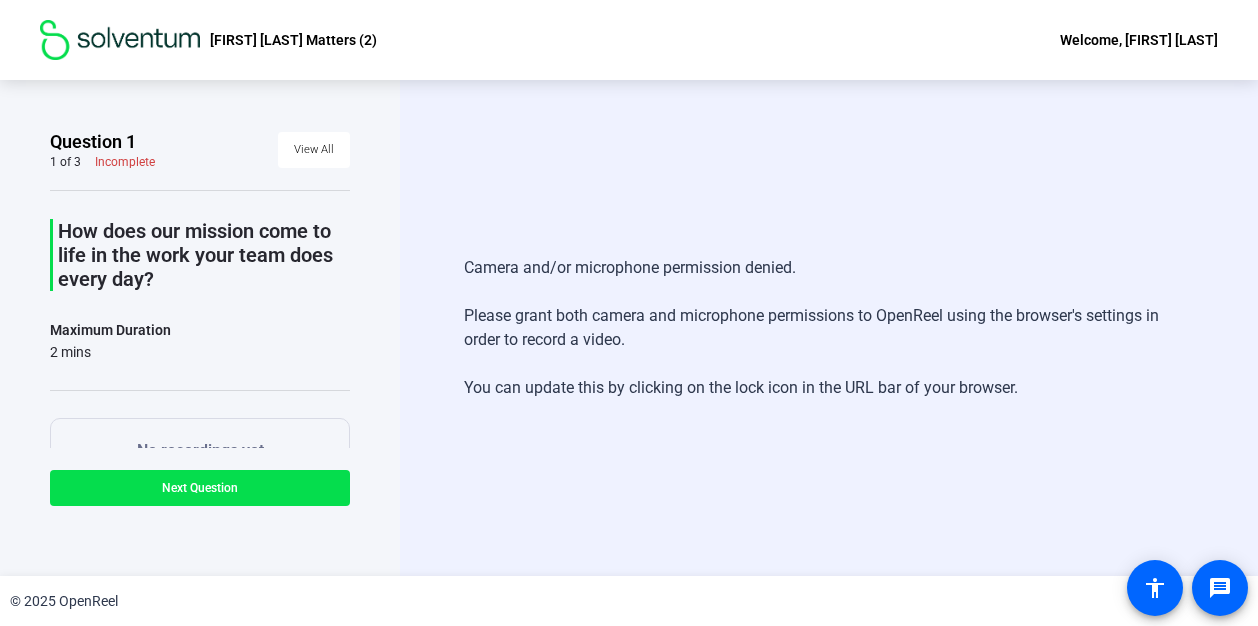 scroll, scrollTop: 210, scrollLeft: 0, axis: vertical 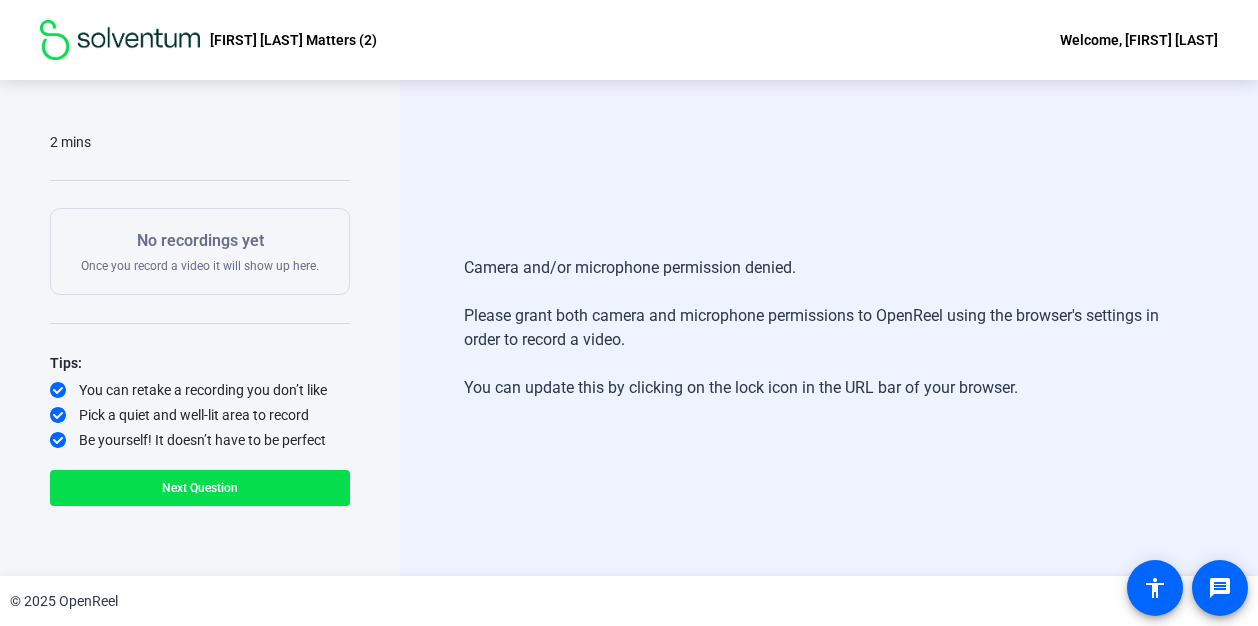 click on "Camera and/or microphone permission denied.   Please grant both camera and microphone permissions to OpenReel using the browser's settings in order to record a video.   You can update this by clicking on the lock icon in the URL bar of your browser.   Start Recording" 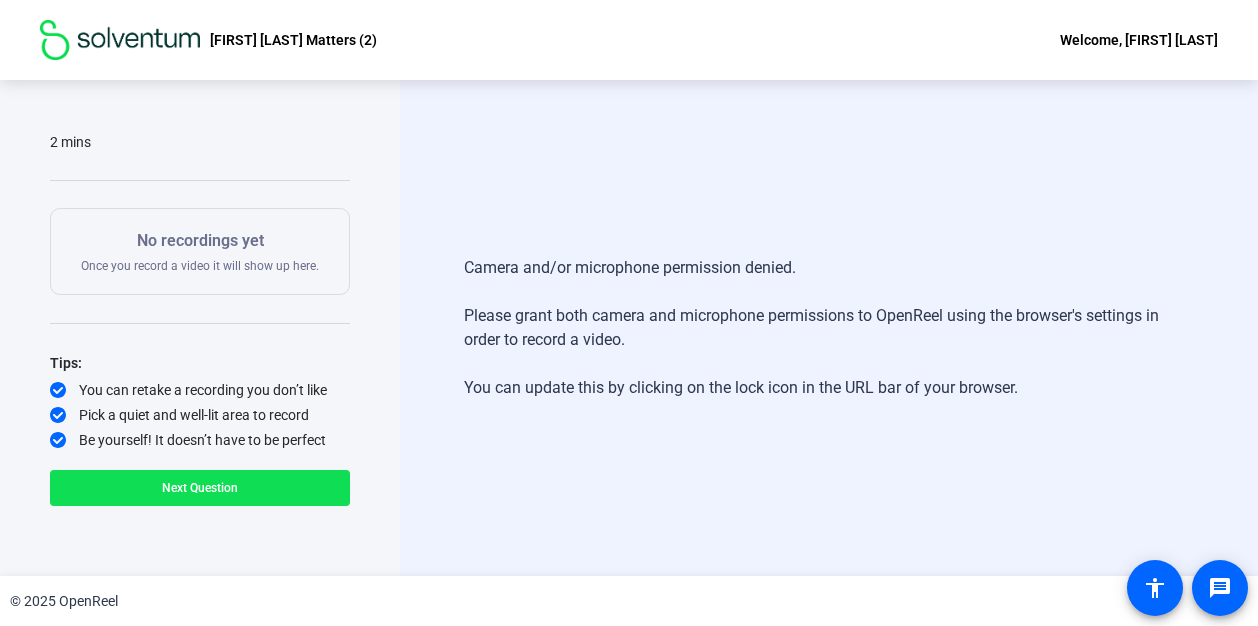 click on "Next Question" 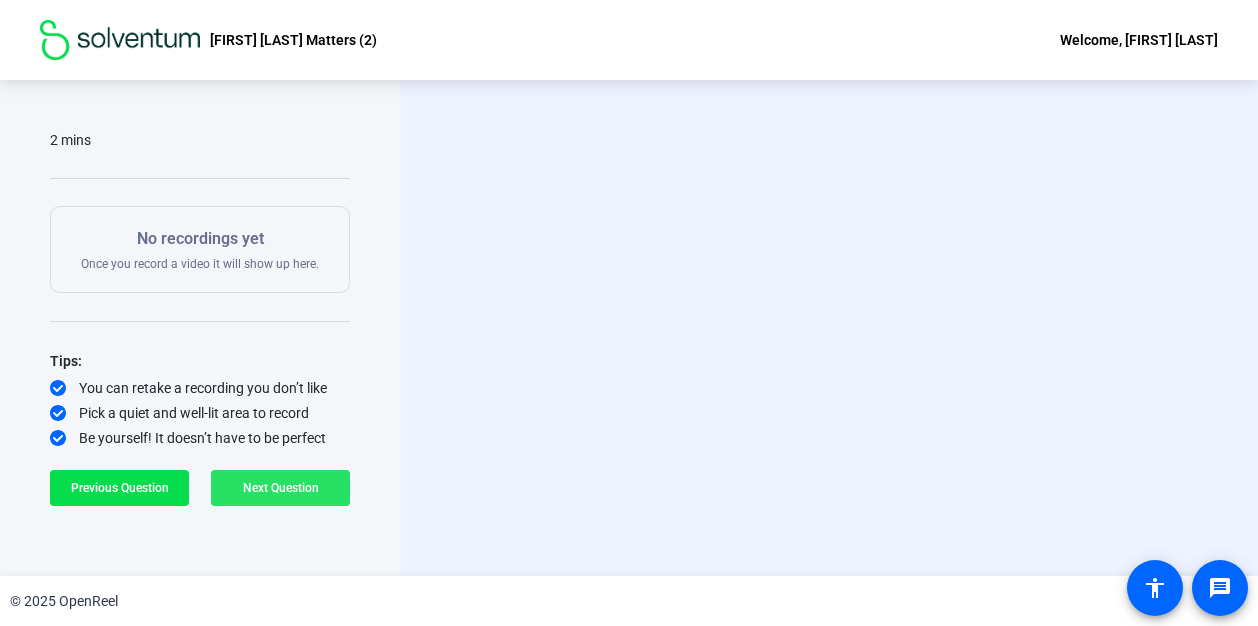 scroll, scrollTop: 186, scrollLeft: 0, axis: vertical 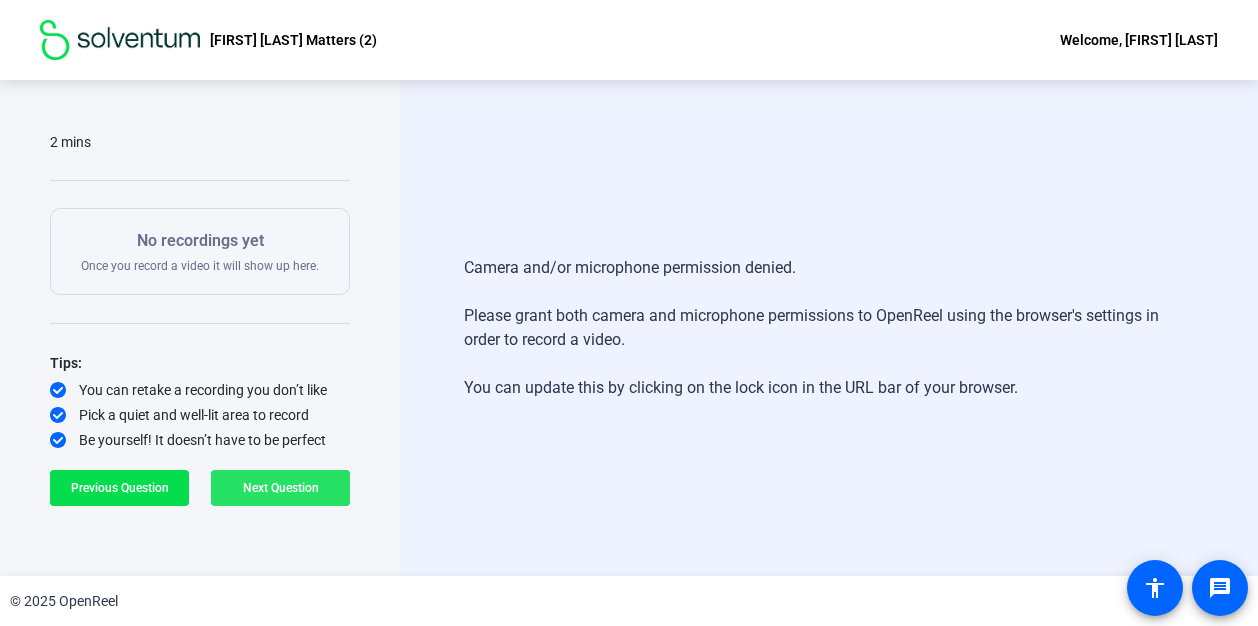 click on "Next Question" 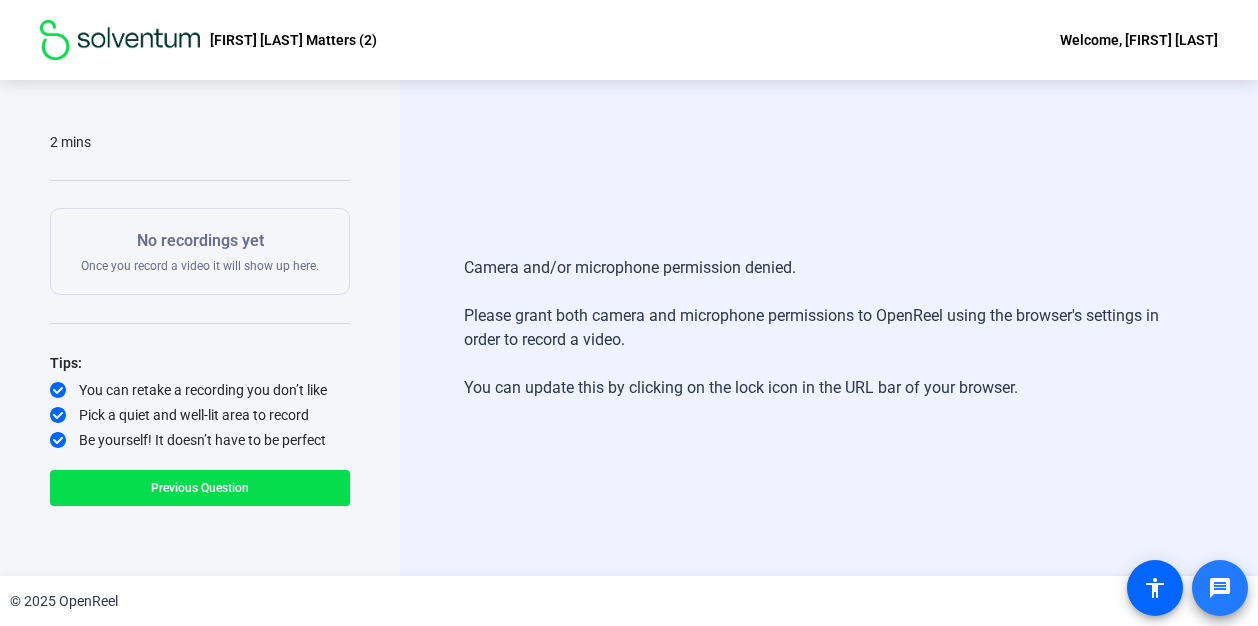click on "message" 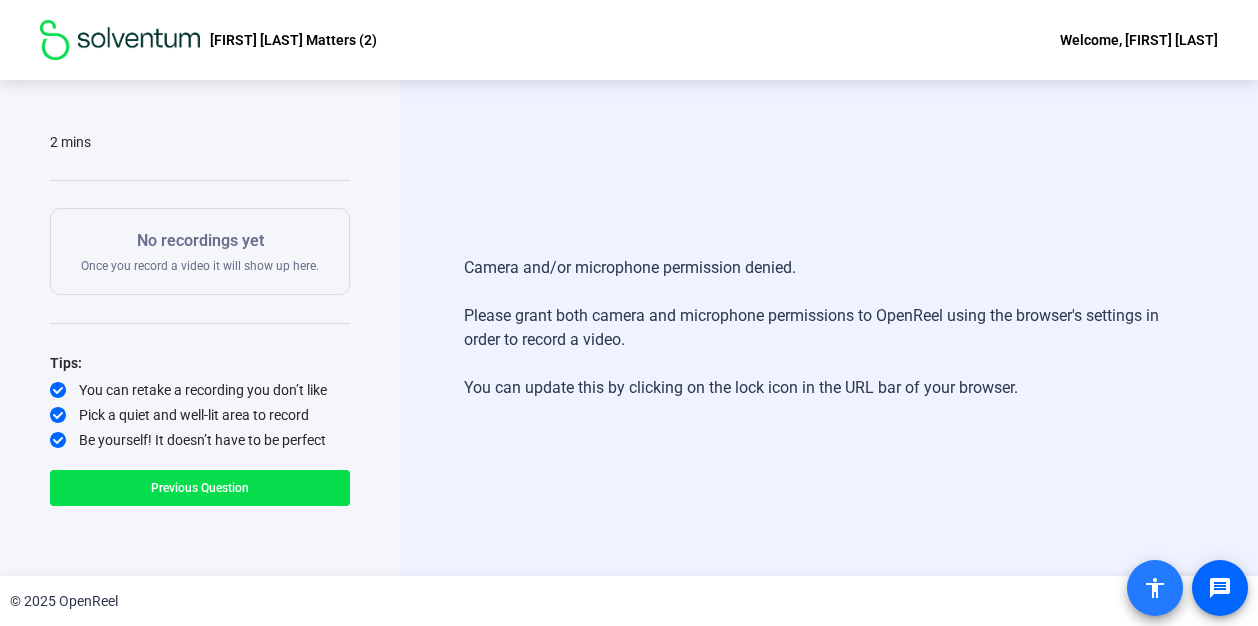 click on "accessibility" 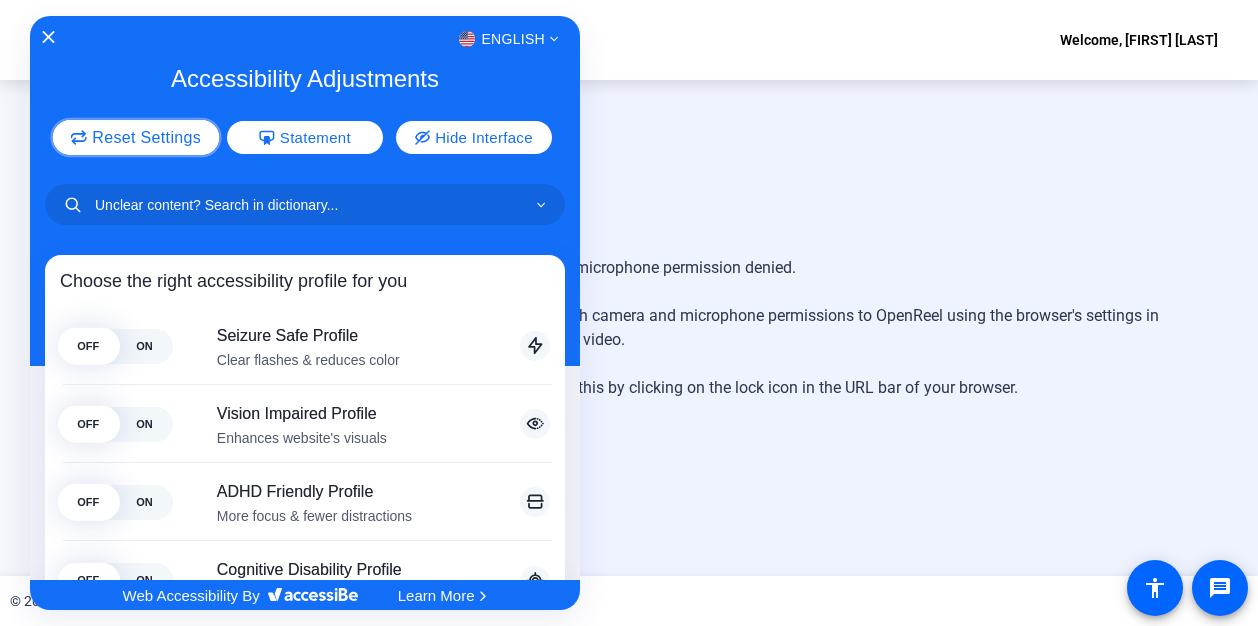 click on "Reset Settings" 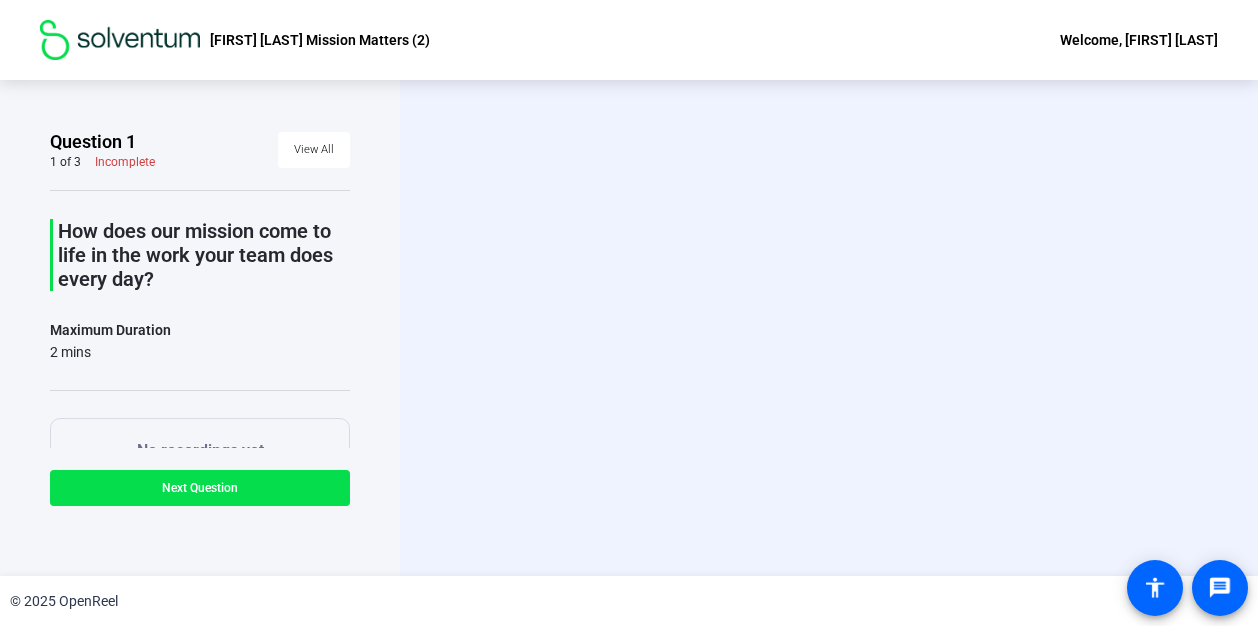 scroll, scrollTop: 0, scrollLeft: 0, axis: both 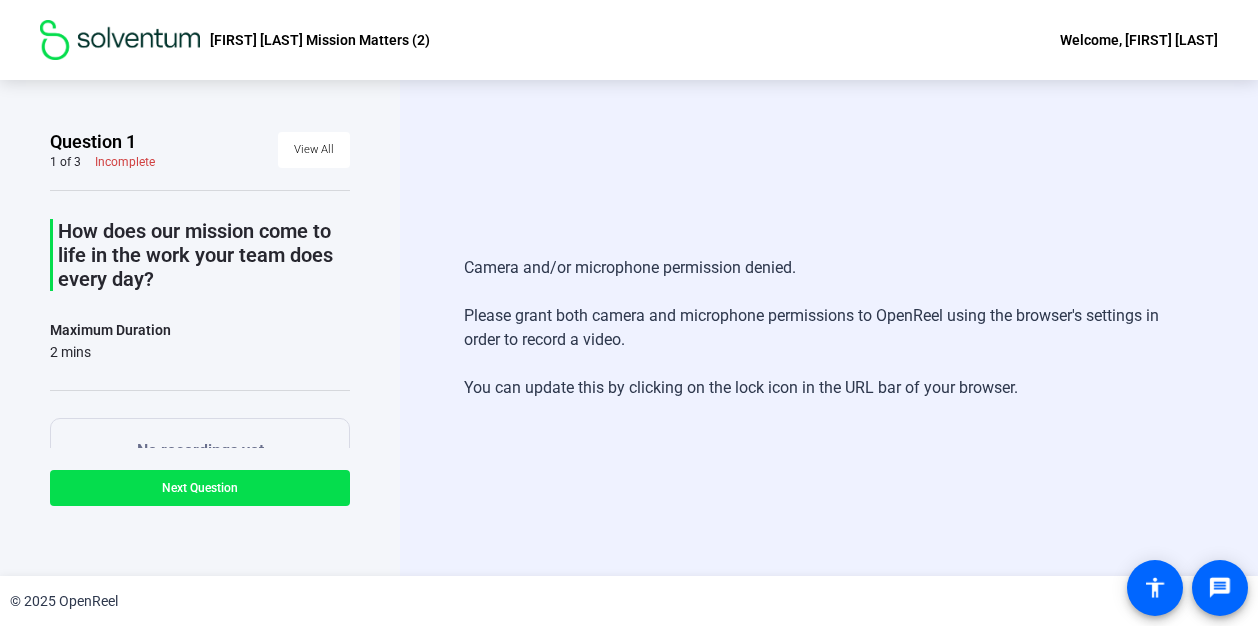 click on "[FIRST] [LAST] Matters (2)" 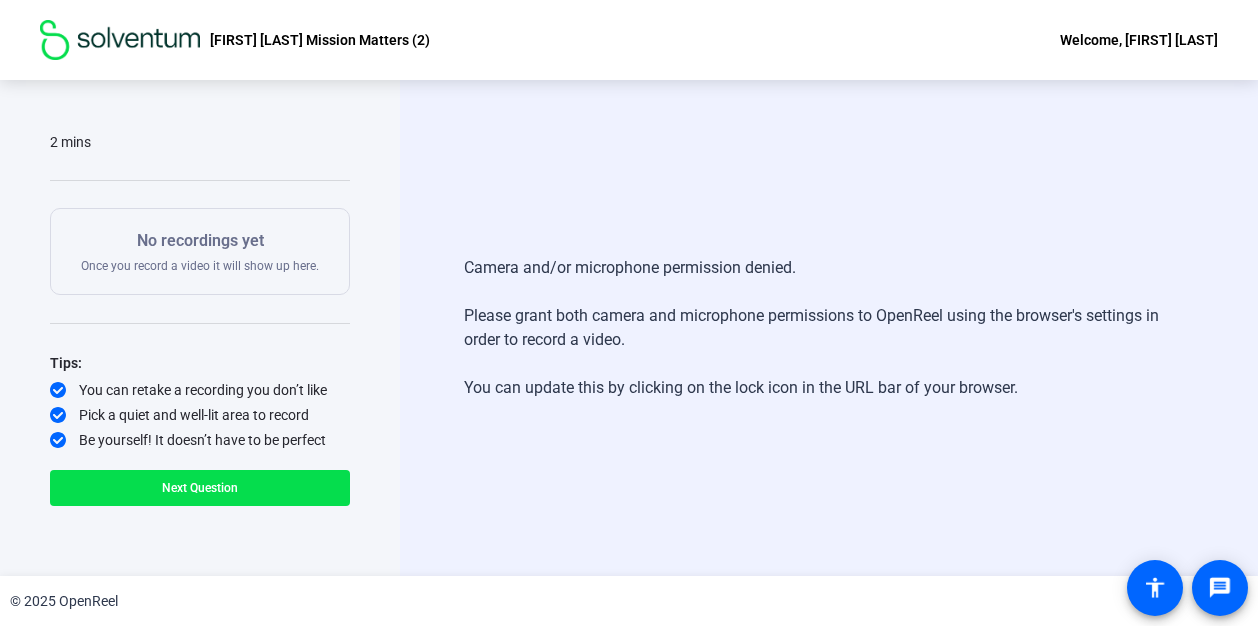 scroll, scrollTop: 0, scrollLeft: 0, axis: both 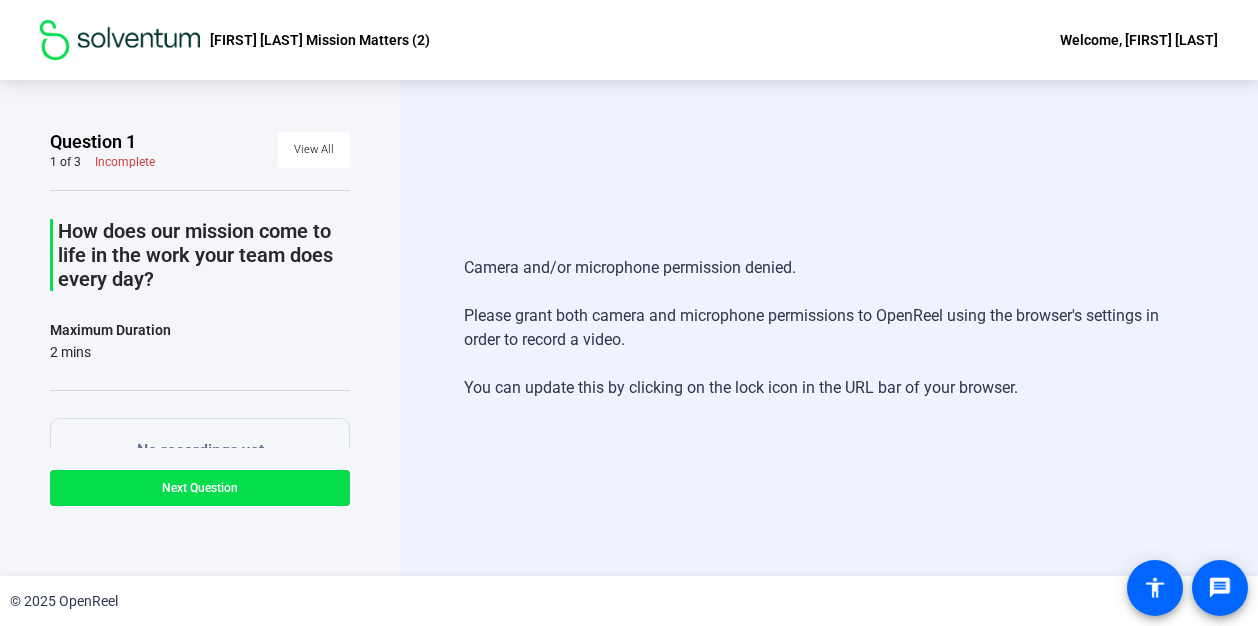 click on "Camera and/or microphone permission denied.   Please grant both camera and microphone permissions to OpenReel using the browser's settings in order to record a video.   You can update this by clicking on the lock icon in the URL bar of your browser.   Start Recording" 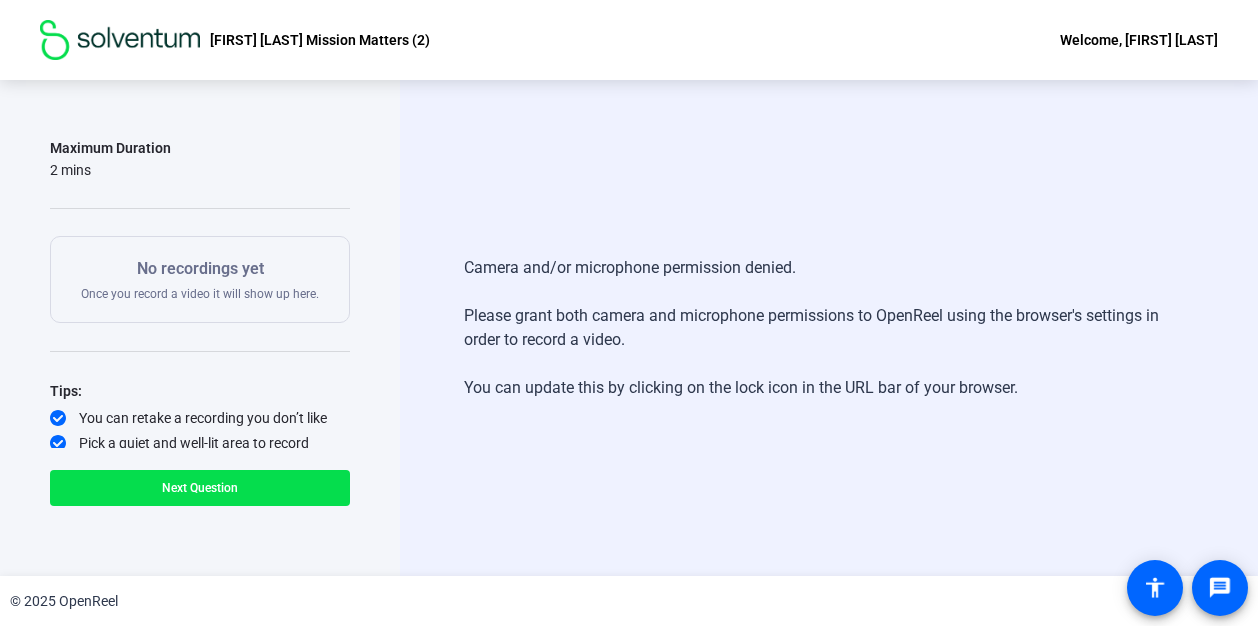 scroll, scrollTop: 210, scrollLeft: 0, axis: vertical 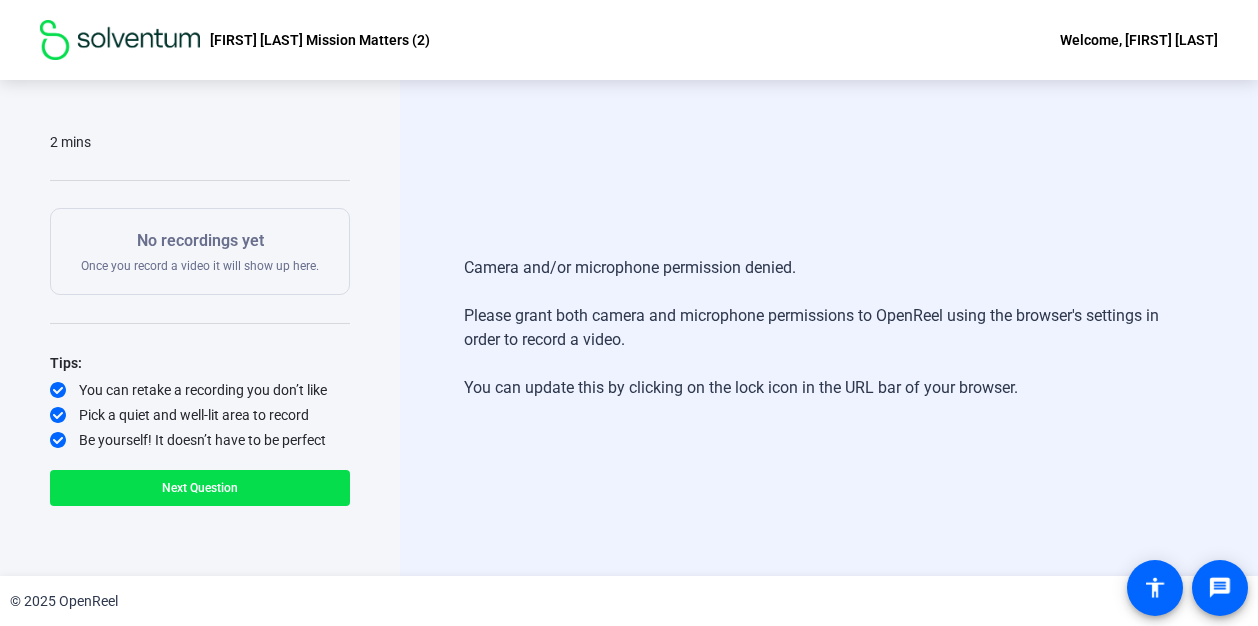 click on "Camera and/or microphone permission denied.   Please grant both camera and microphone permissions to OpenReel using the browser's settings in order to record a video.   You can update this by clicking on the lock icon in the URL bar of your browser.   Start Recording" 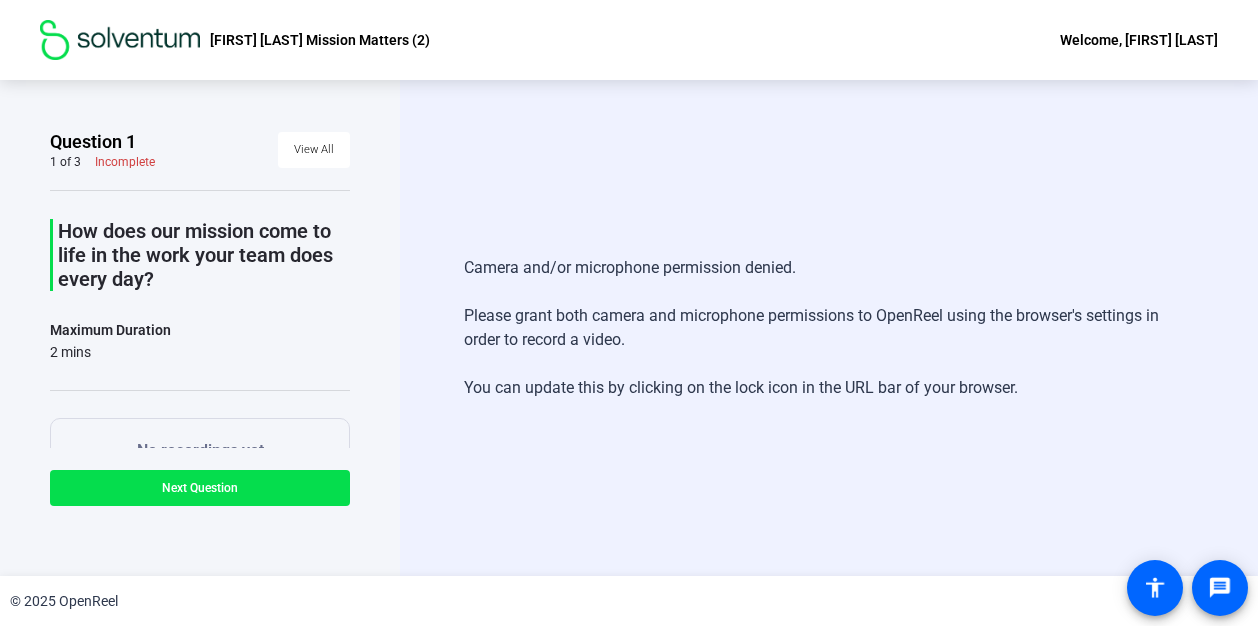 scroll, scrollTop: 210, scrollLeft: 0, axis: vertical 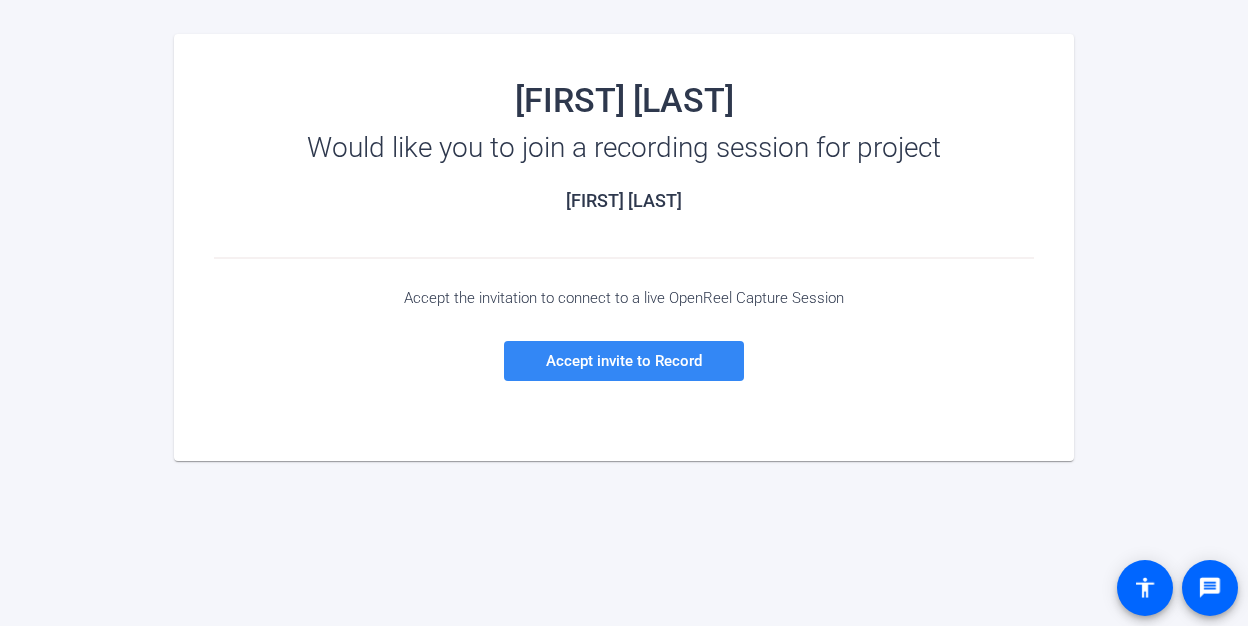 click 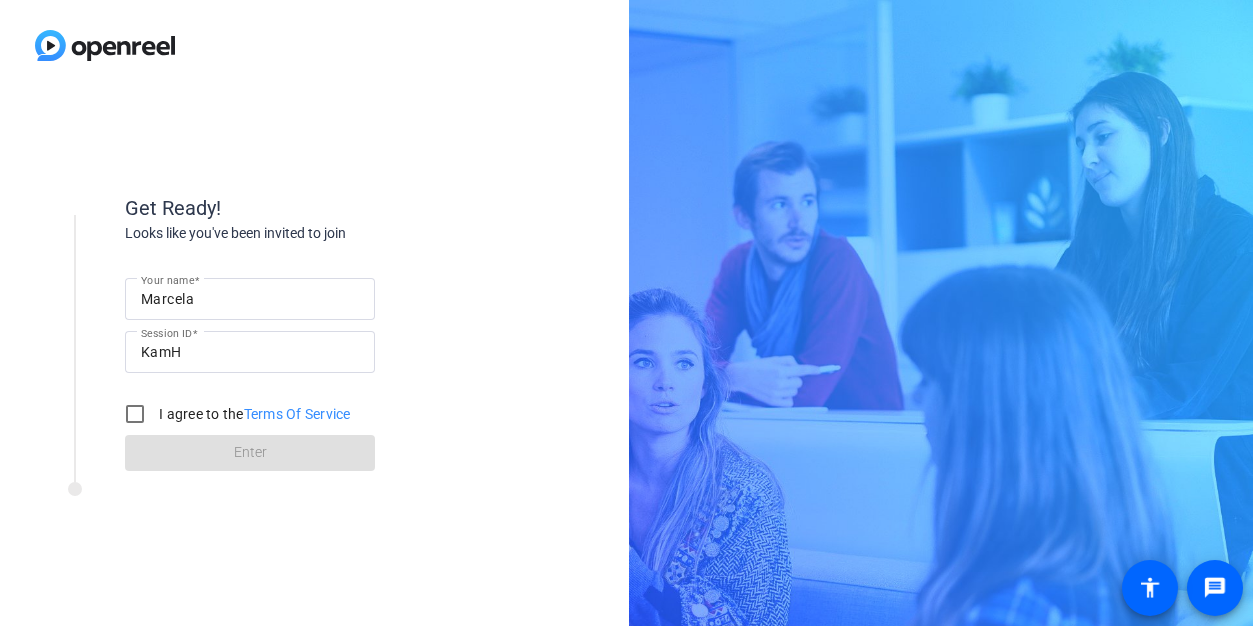 scroll, scrollTop: 0, scrollLeft: 0, axis: both 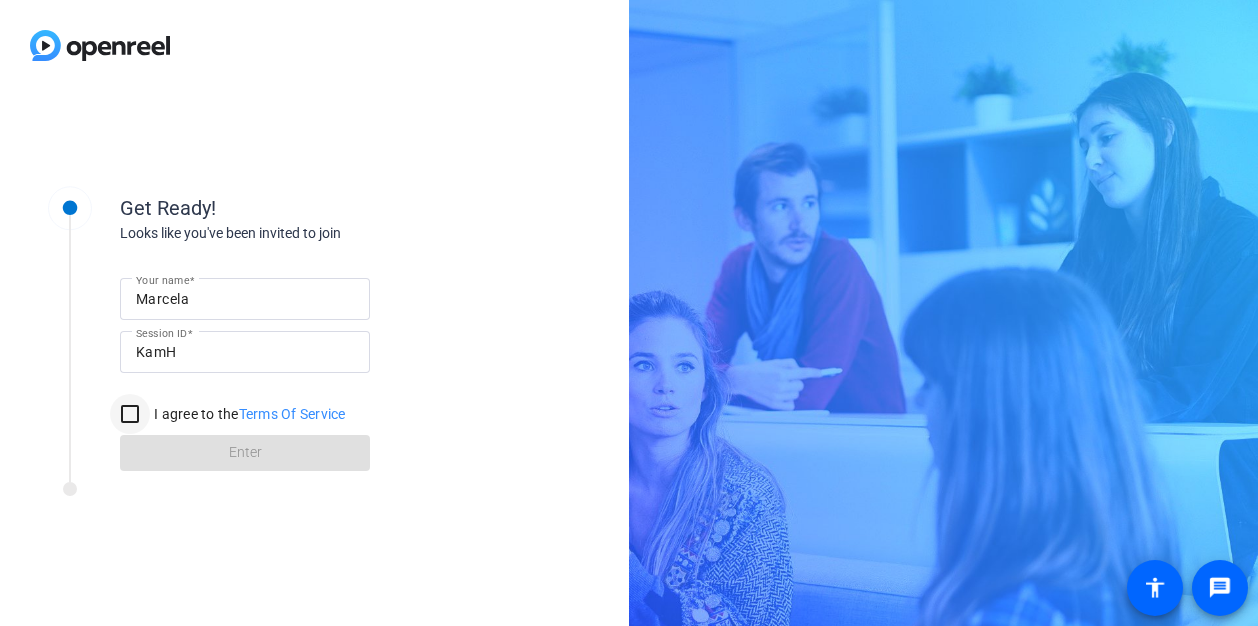 click on "I agree to the  Terms Of Service" at bounding box center (130, 414) 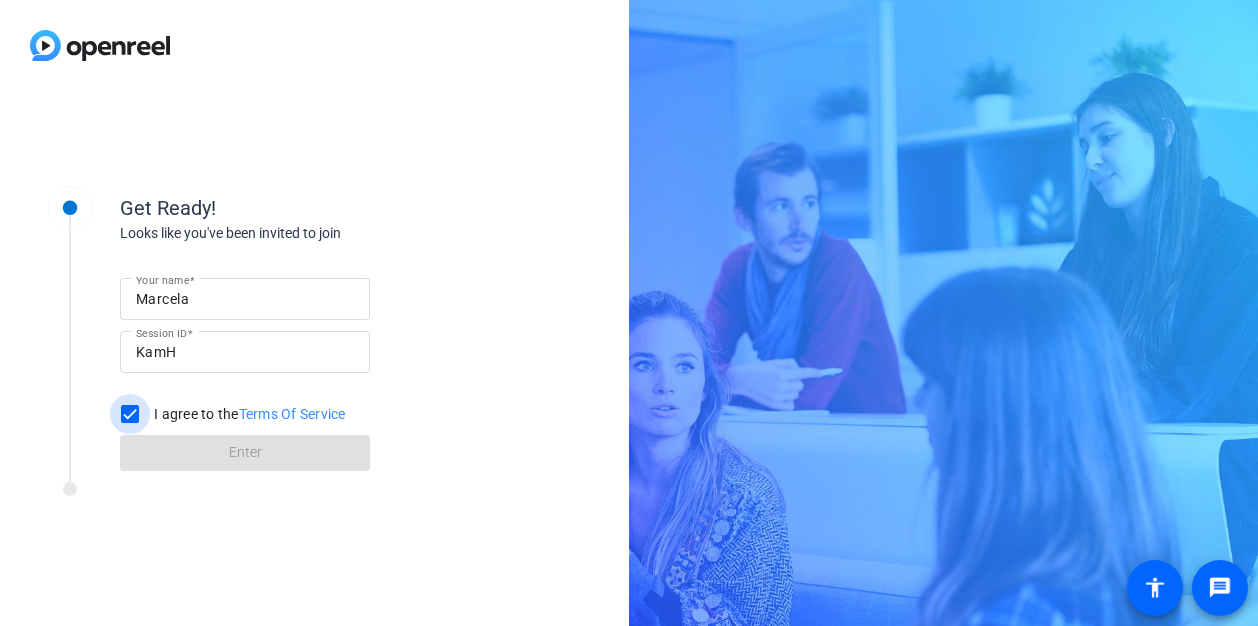 checkbox on "true" 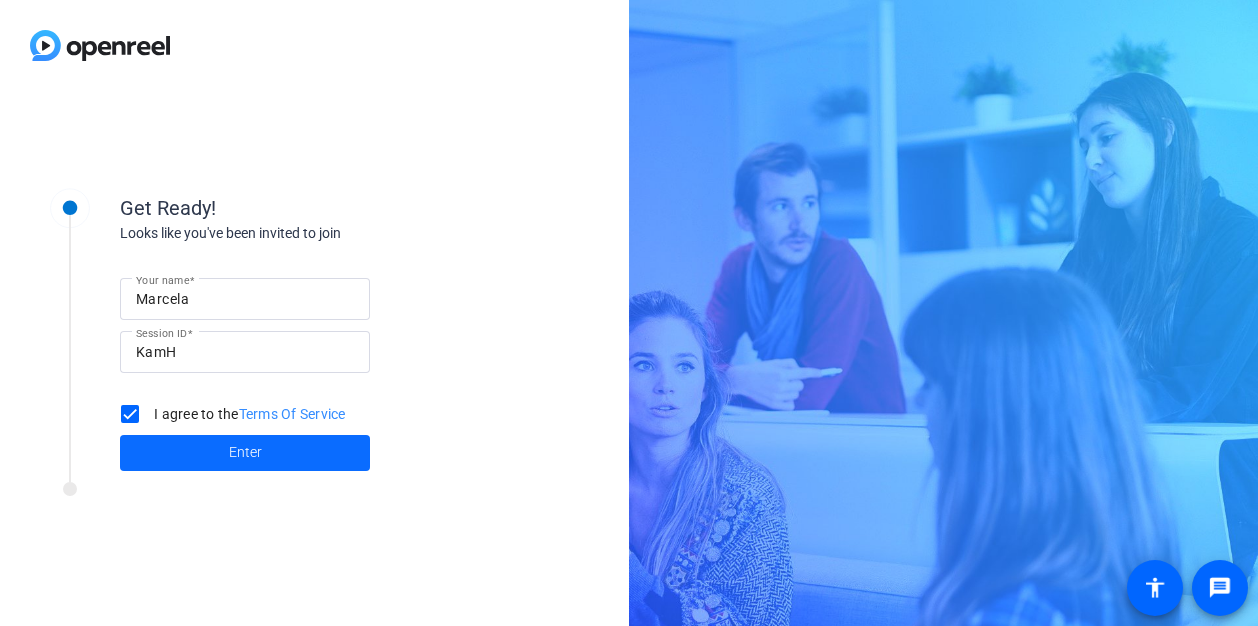 click 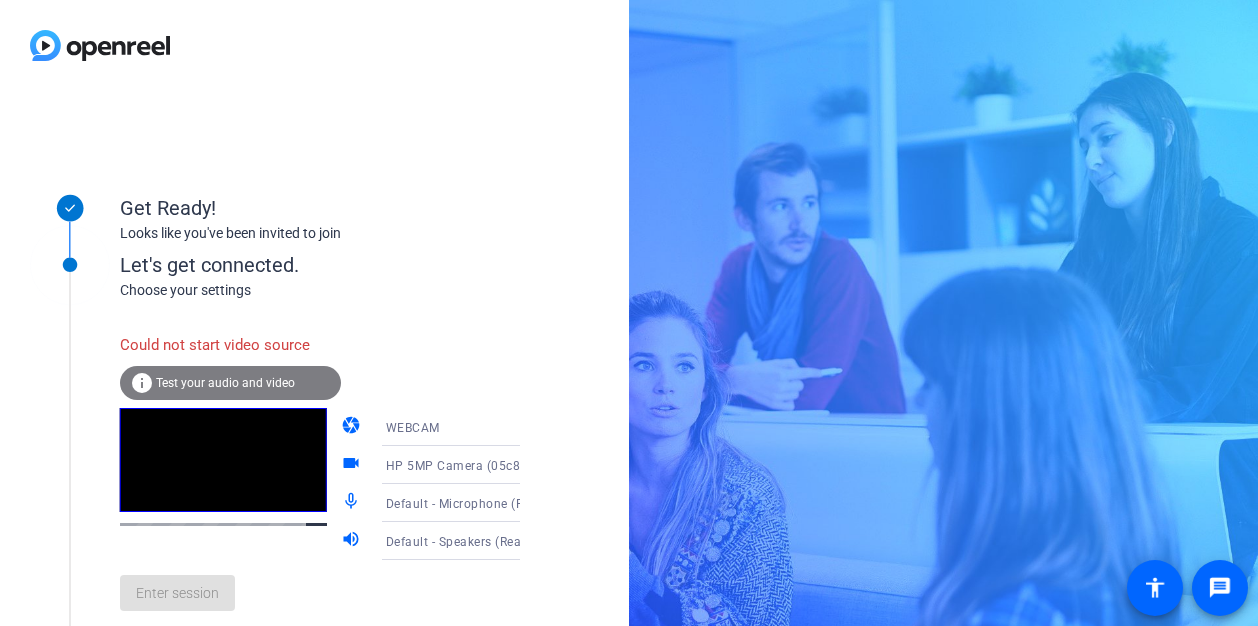 click on "HP 5MP Camera (05c8:0613)" at bounding box center (472, 465) 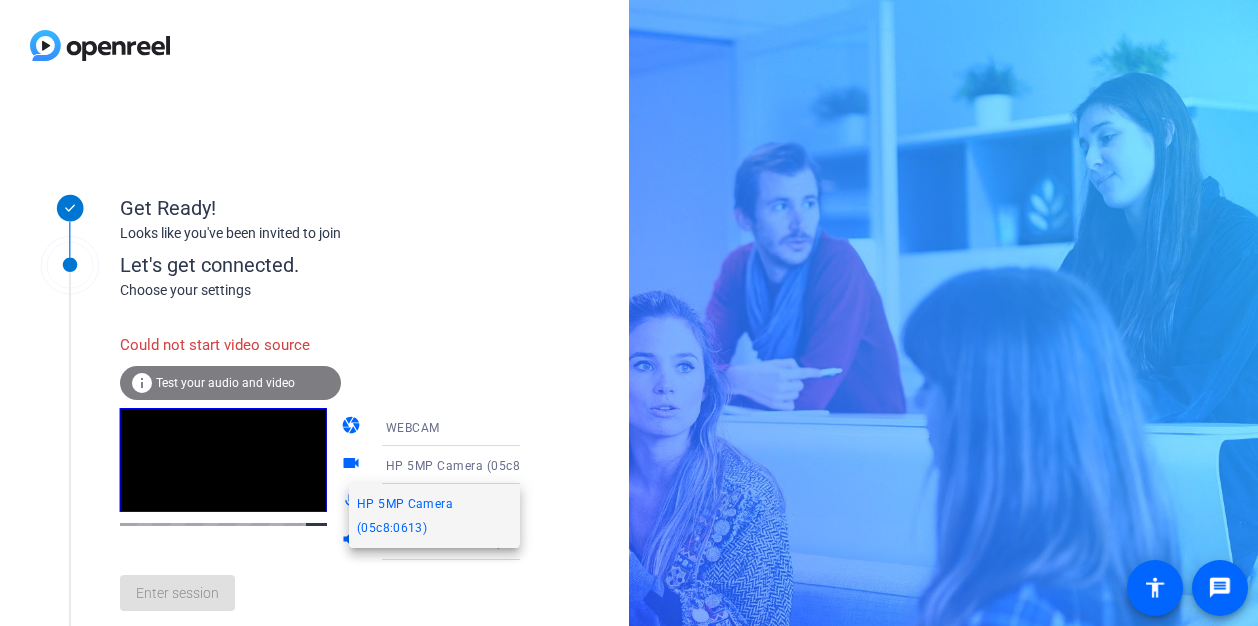 click on "HP 5MP Camera (05c8:0613)" at bounding box center (434, 516) 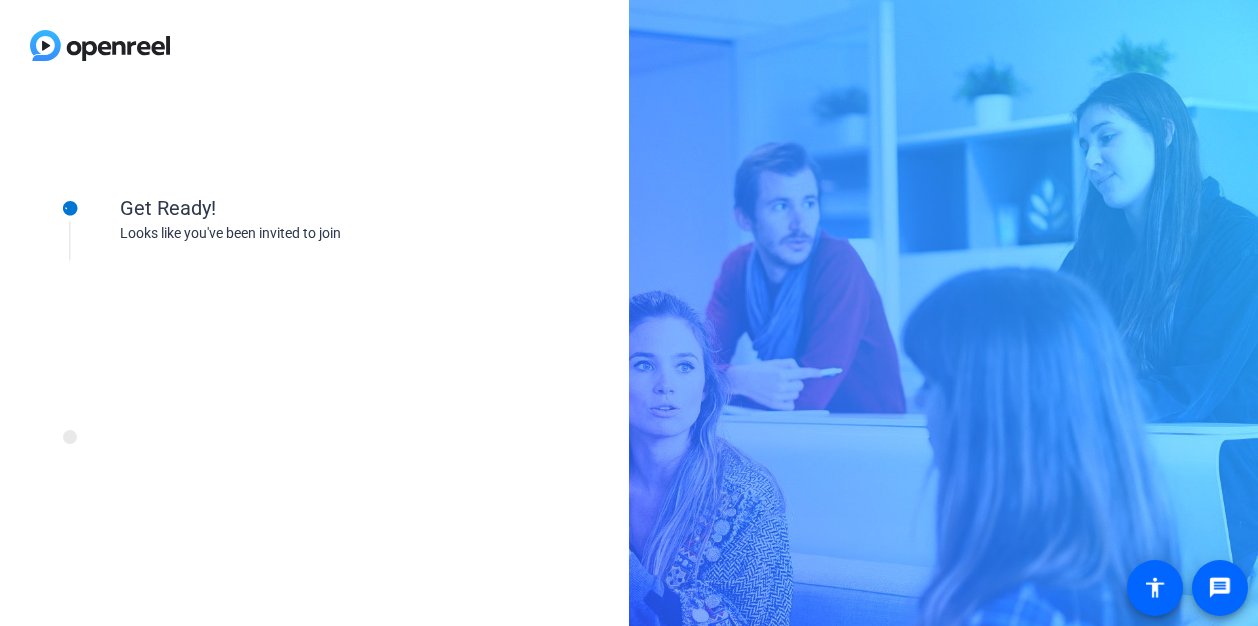 scroll, scrollTop: 0, scrollLeft: 0, axis: both 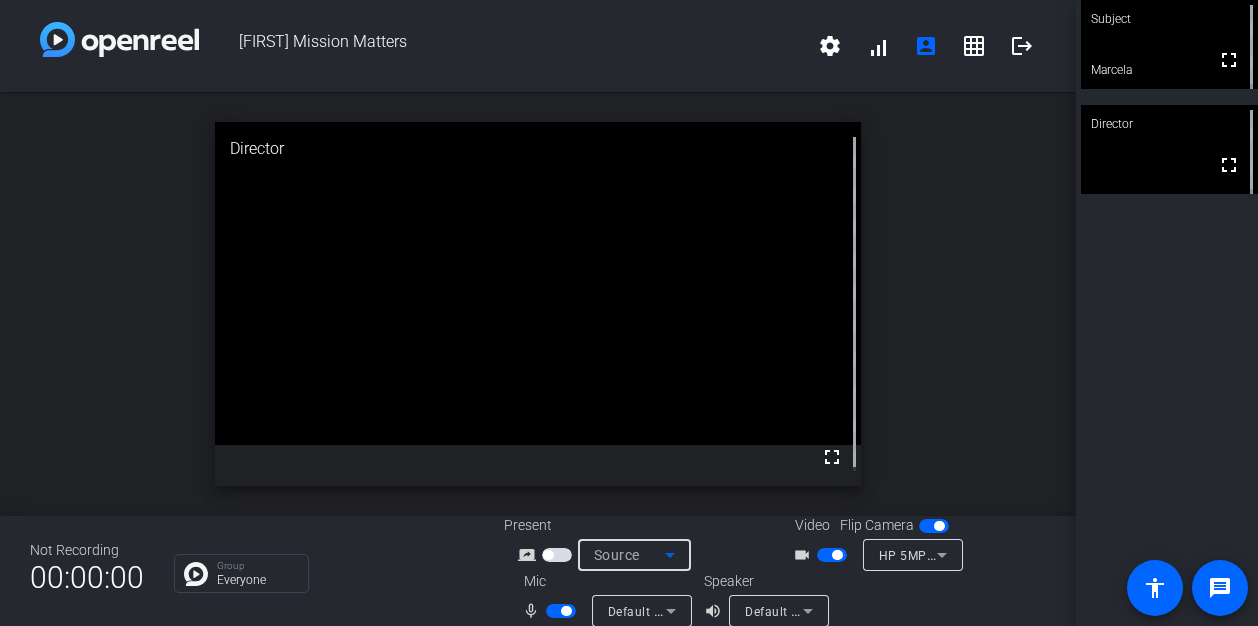 click 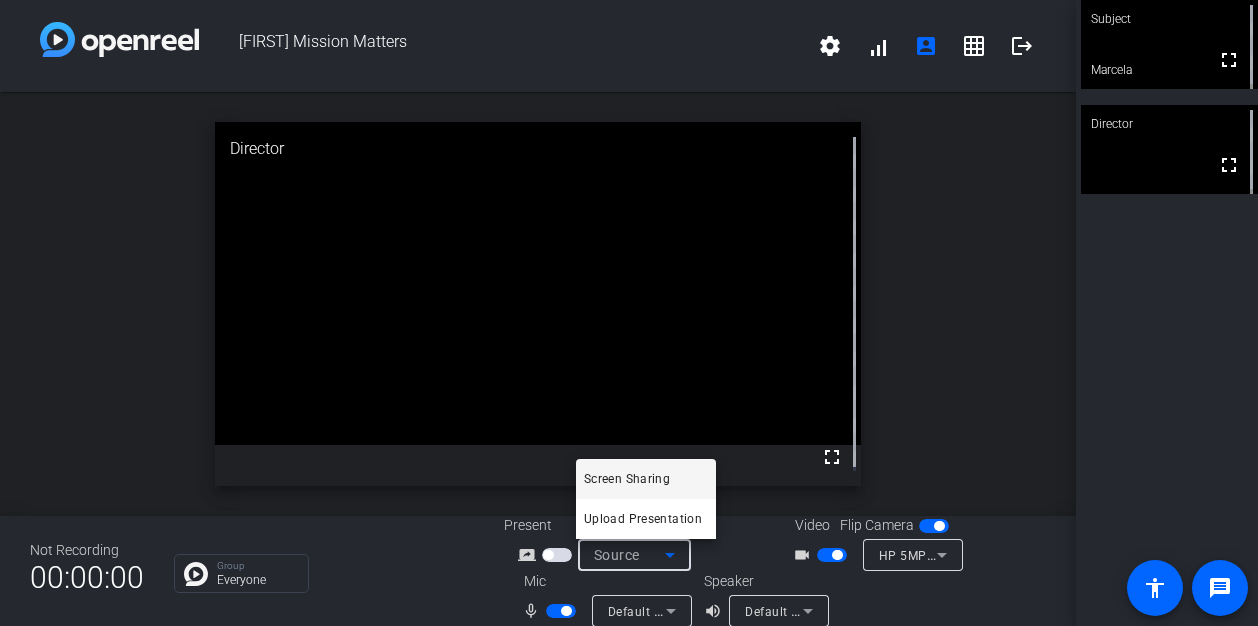 click on "Screen Sharing" at bounding box center [627, 479] 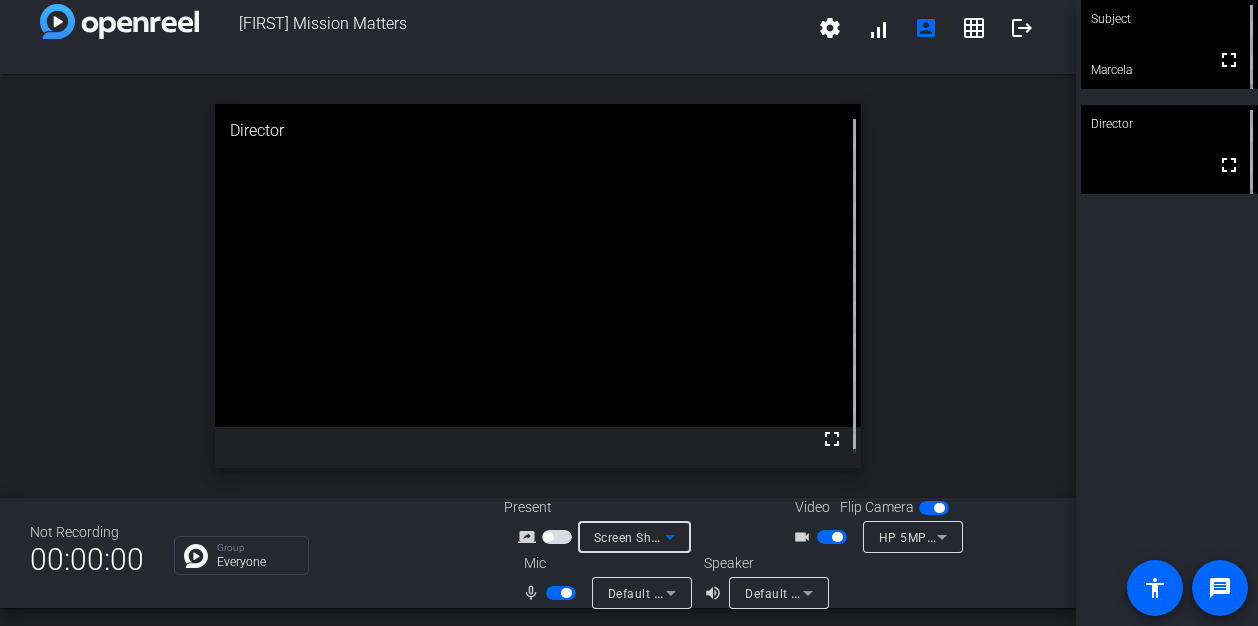 scroll, scrollTop: 23, scrollLeft: 0, axis: vertical 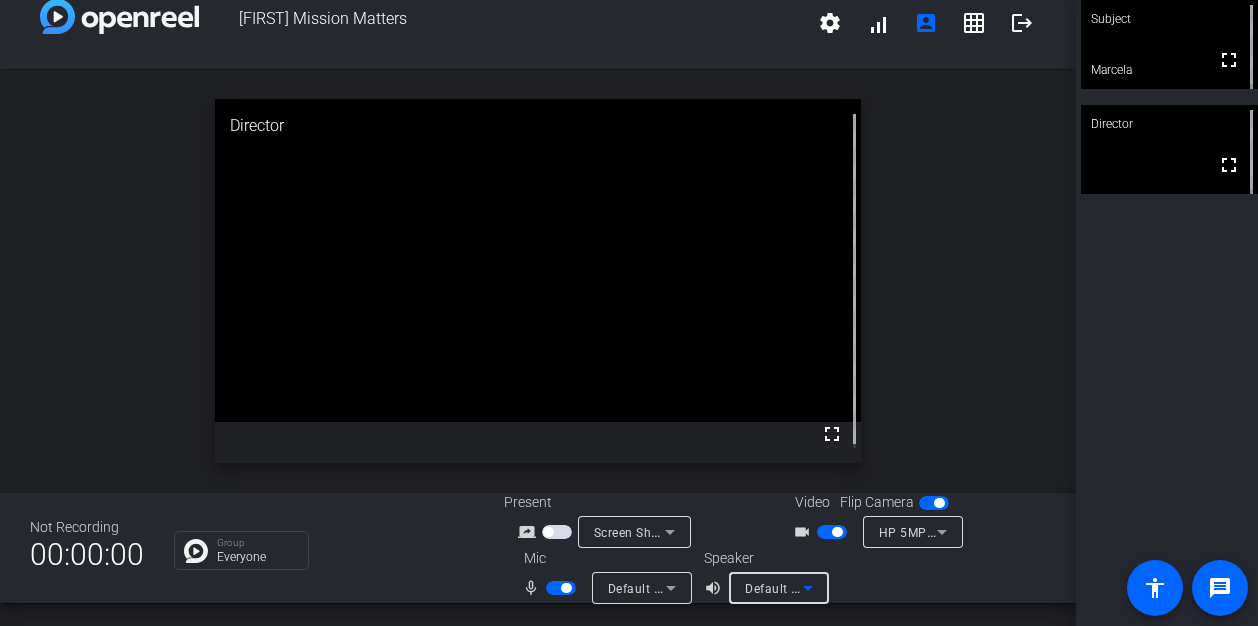 click 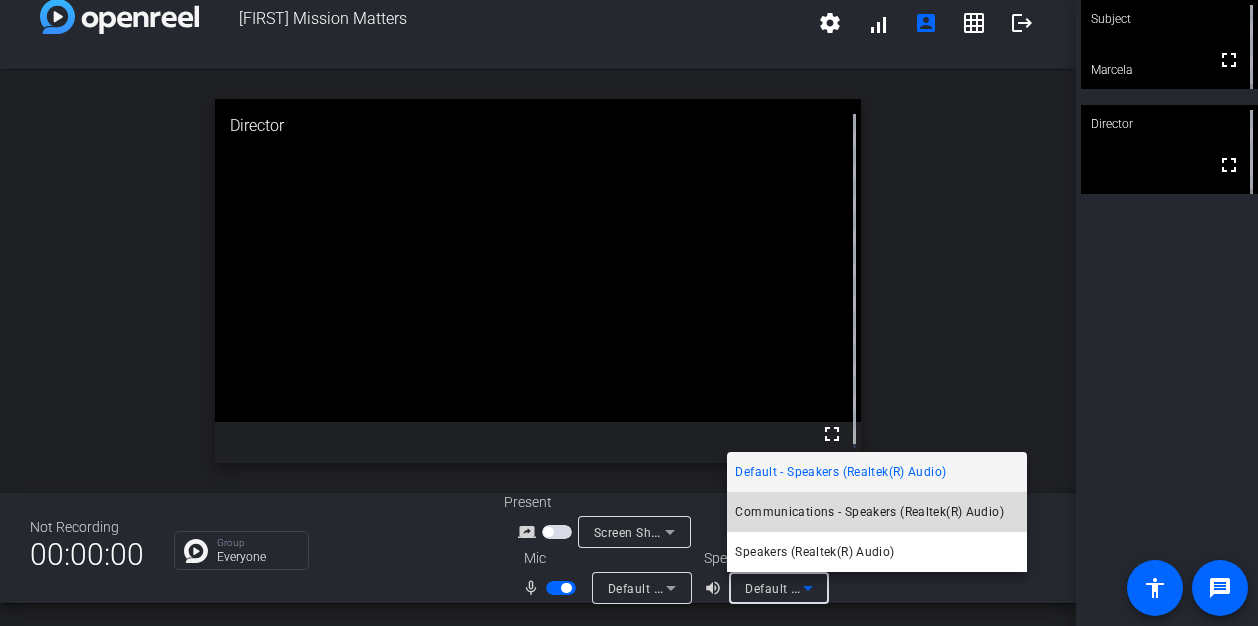 click on "Communications - Speakers (Realtek(R) Audio)" at bounding box center [869, 512] 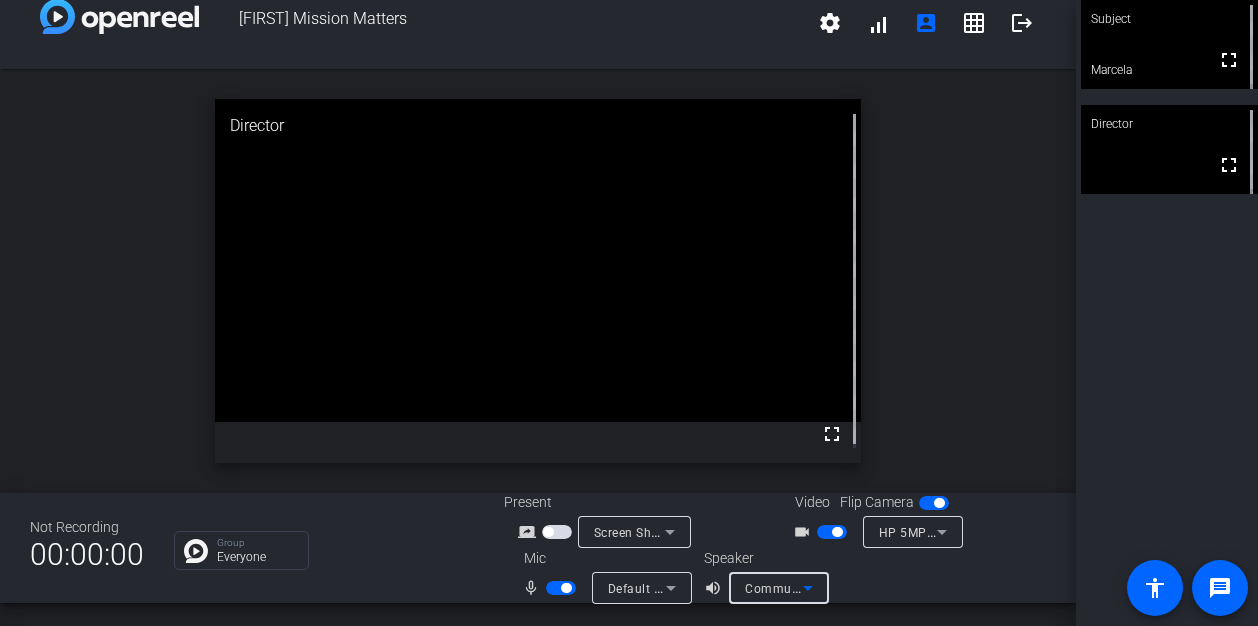 click 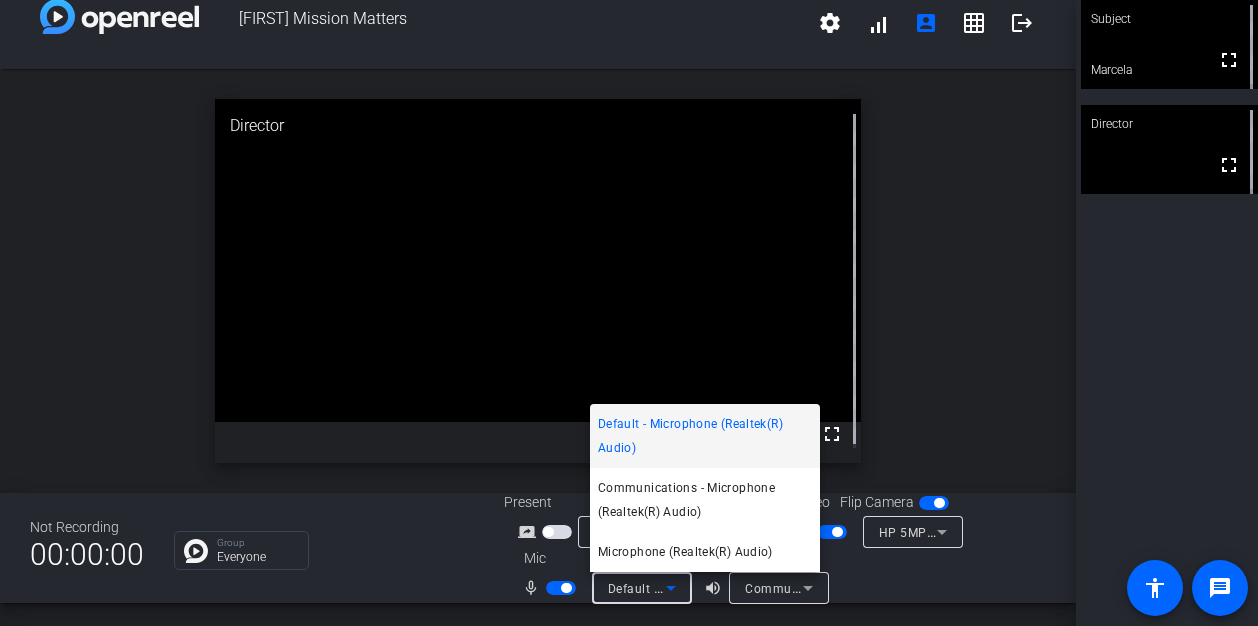 click at bounding box center [629, 313] 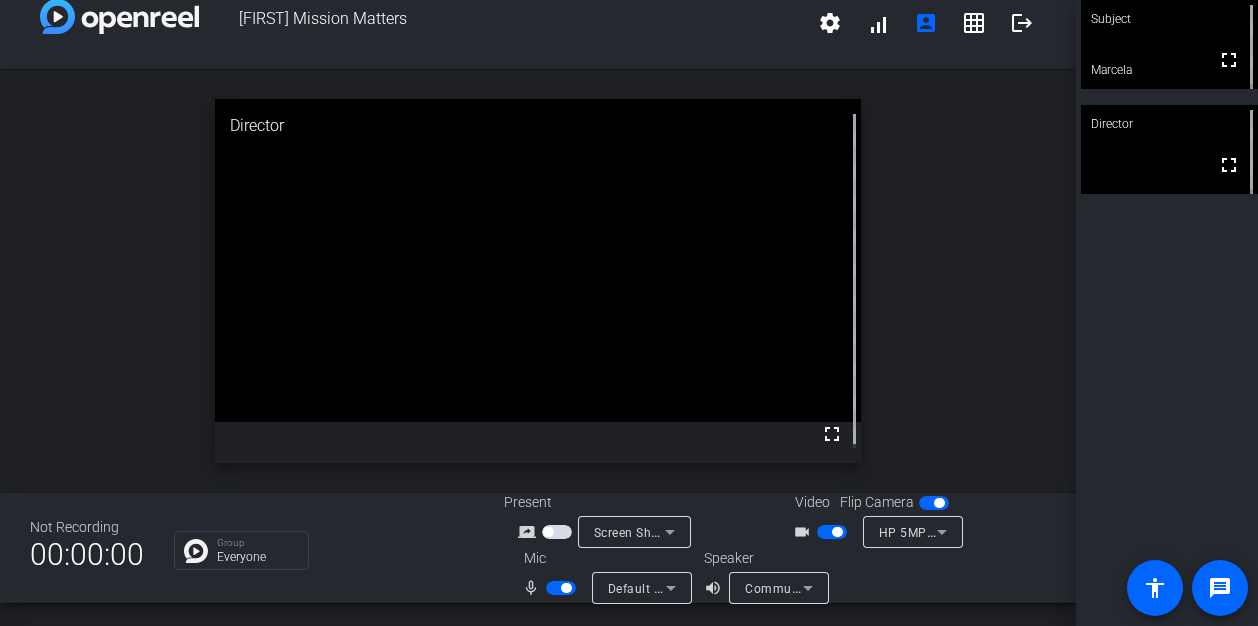 click 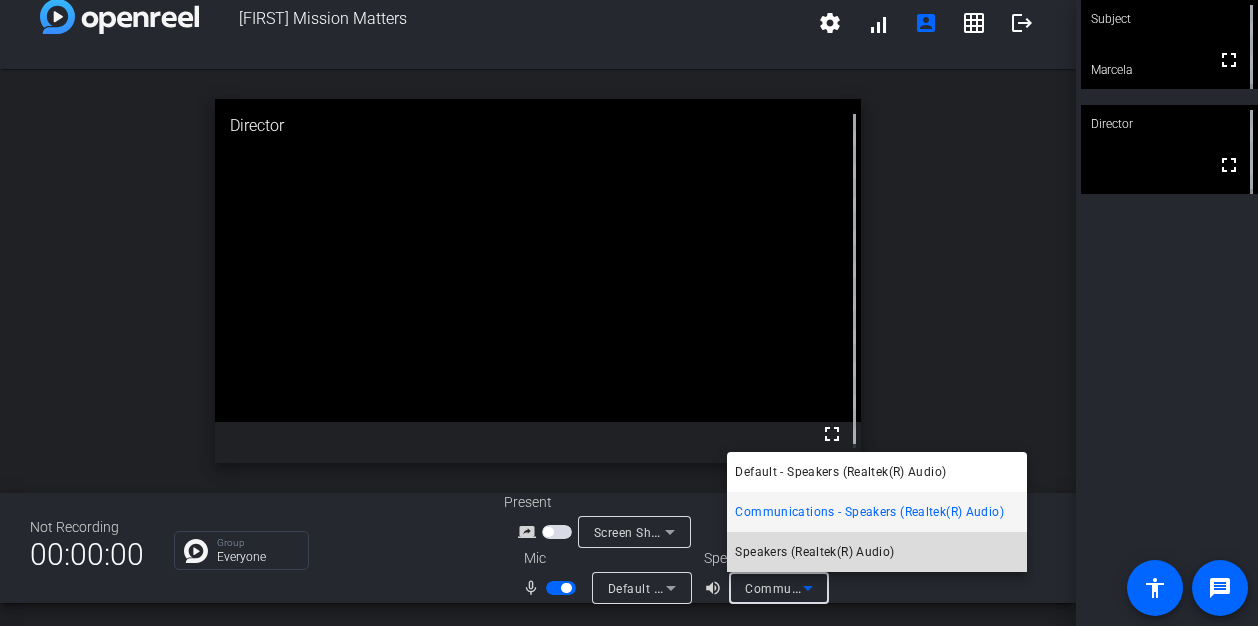 click on "Speakers (Realtek(R) Audio)" at bounding box center (814, 552) 